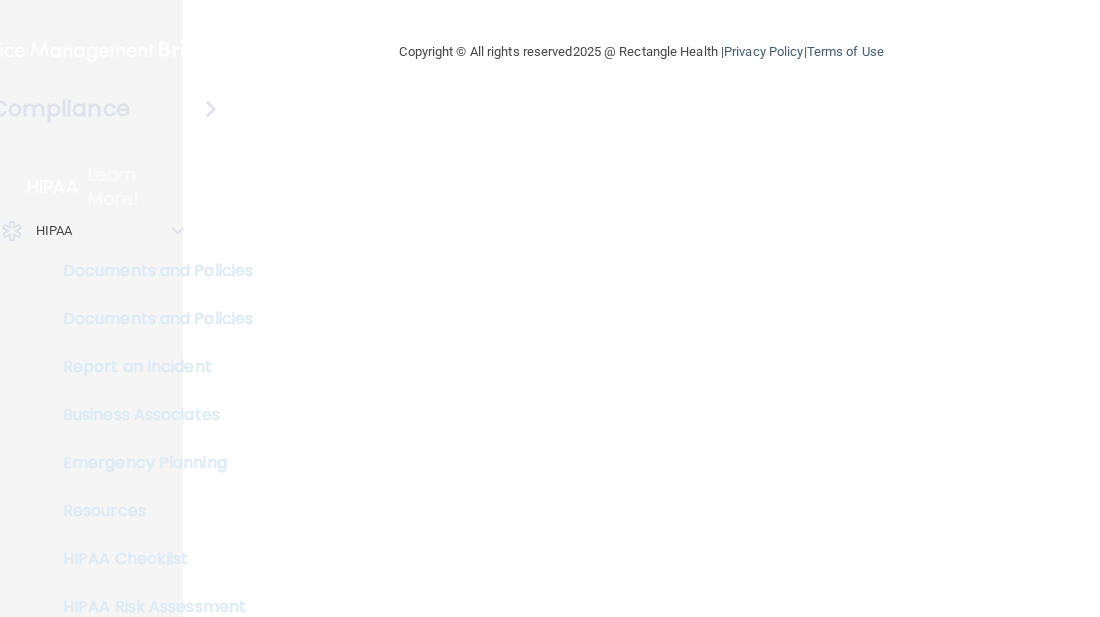 scroll, scrollTop: 0, scrollLeft: 0, axis: both 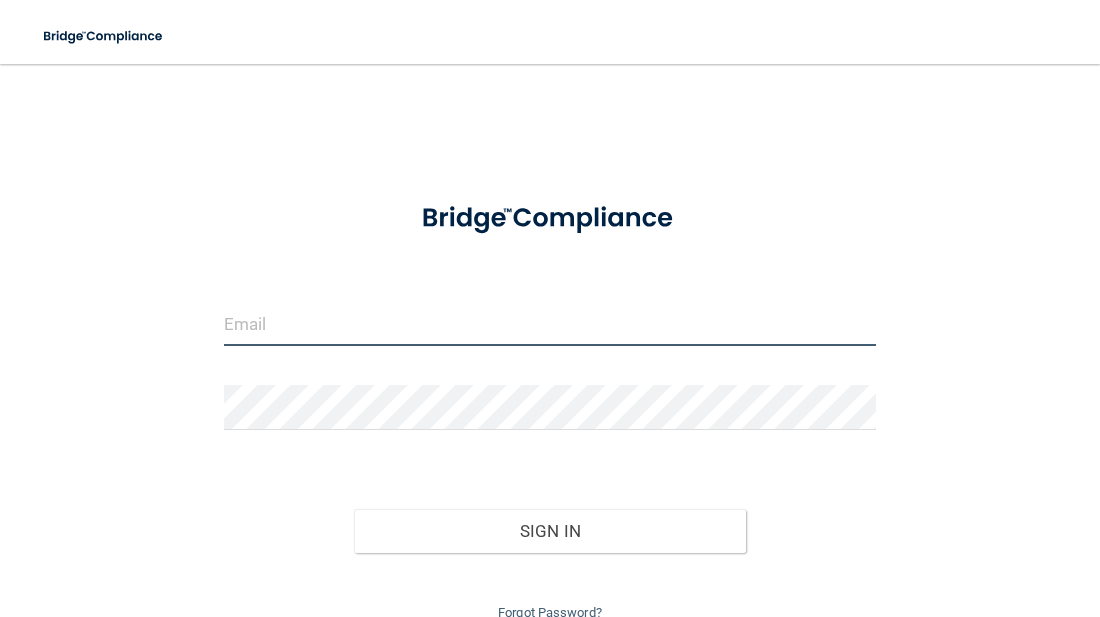 click at bounding box center [550, 323] 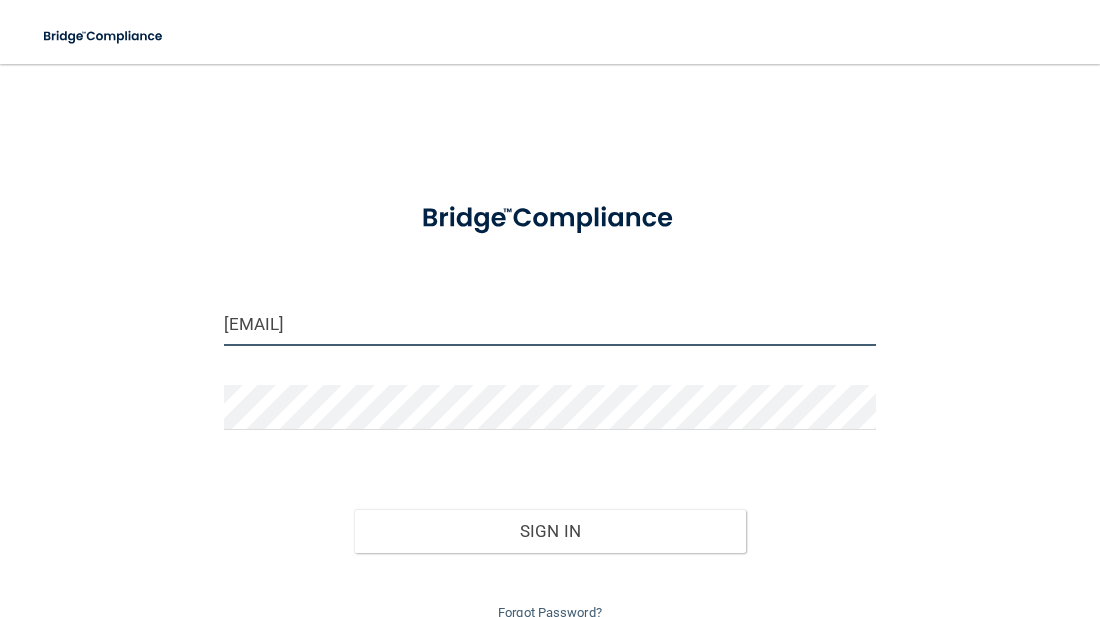 type on "[EMAIL]" 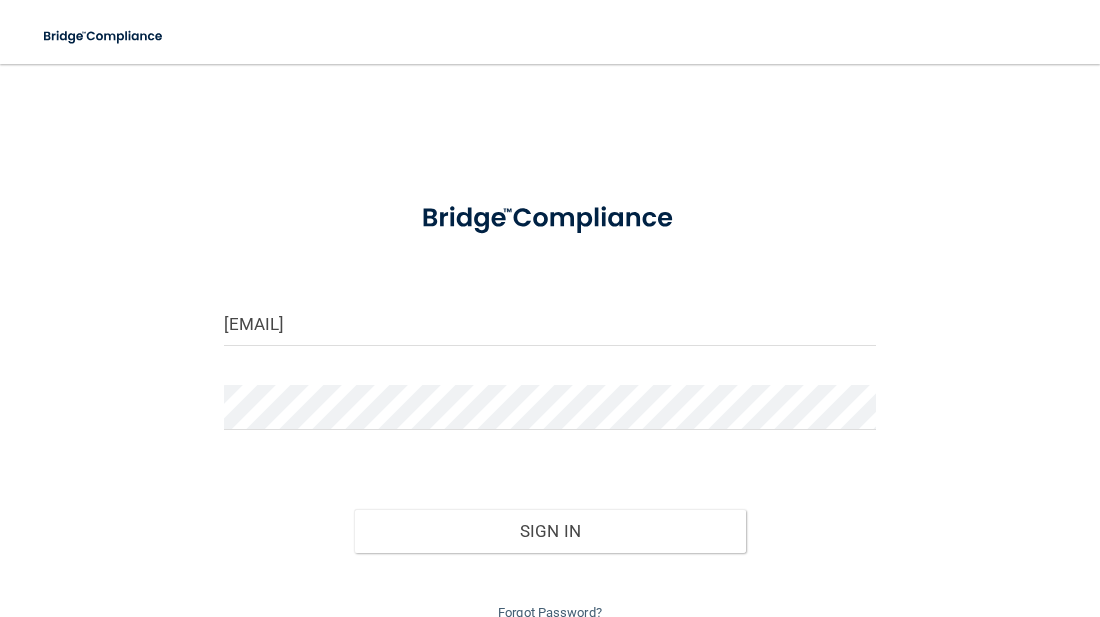 click at bounding box center (550, 415) 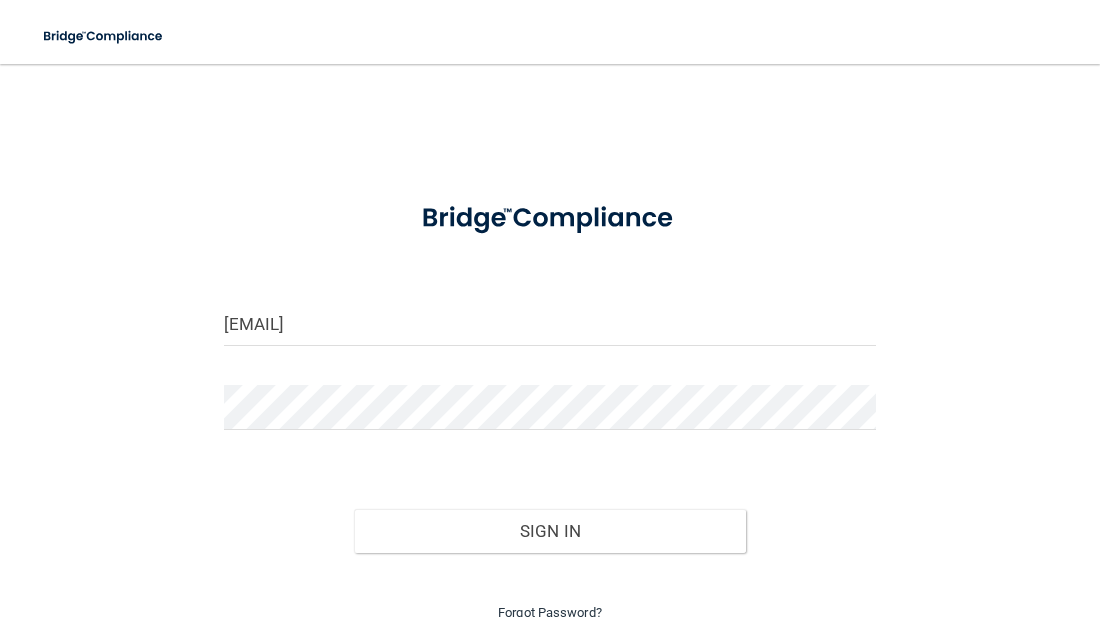 click on "Forgot Password?" at bounding box center [550, 612] 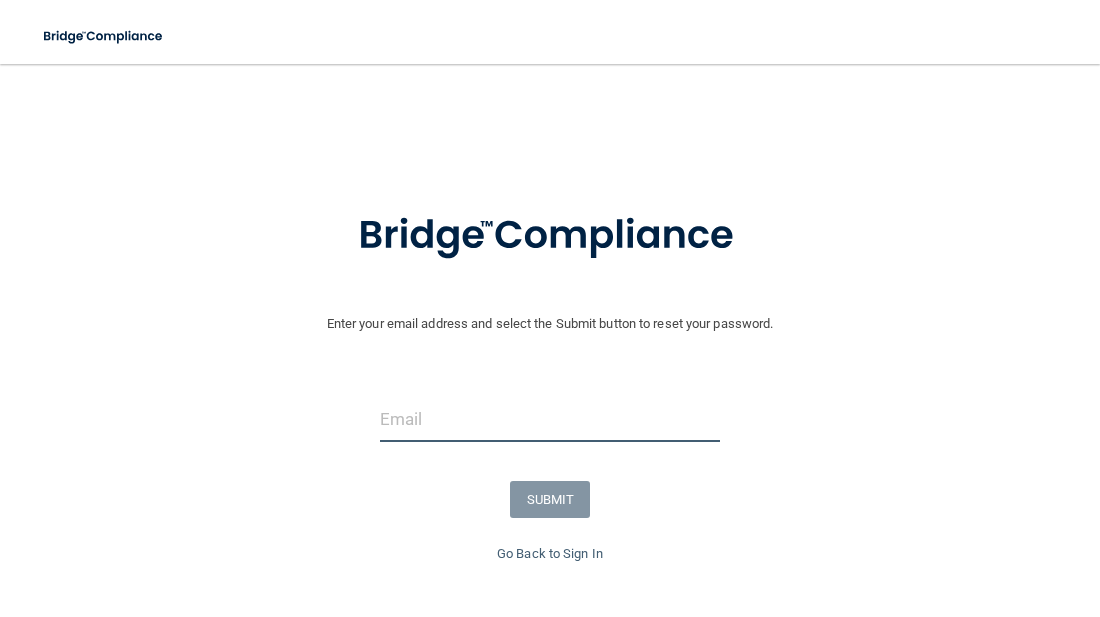 click at bounding box center [550, 419] 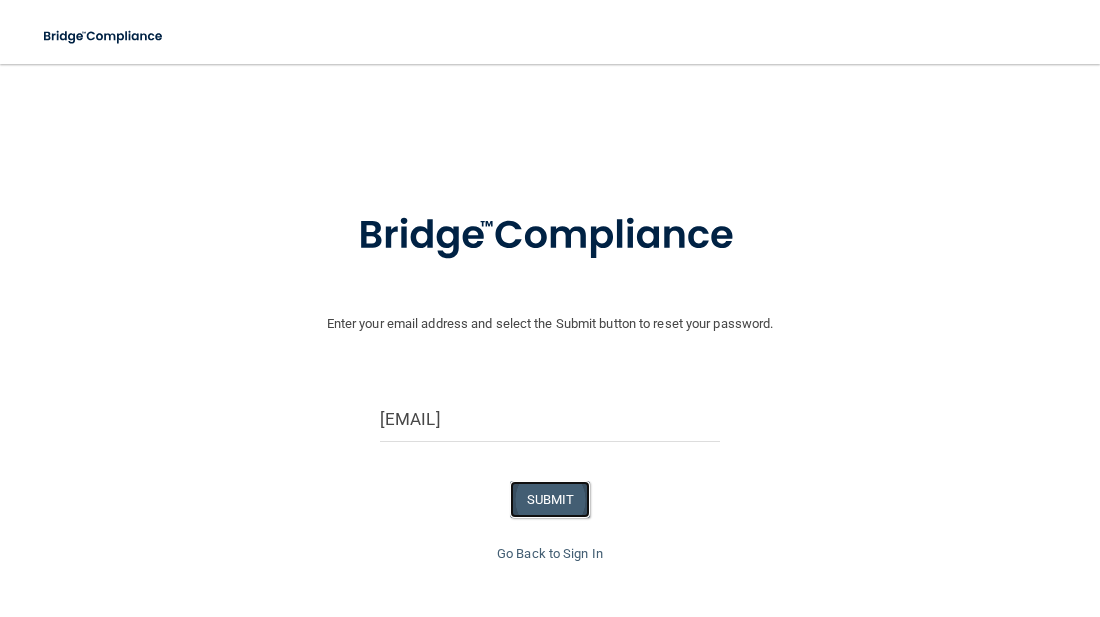 click on "SUBMIT" at bounding box center (550, 499) 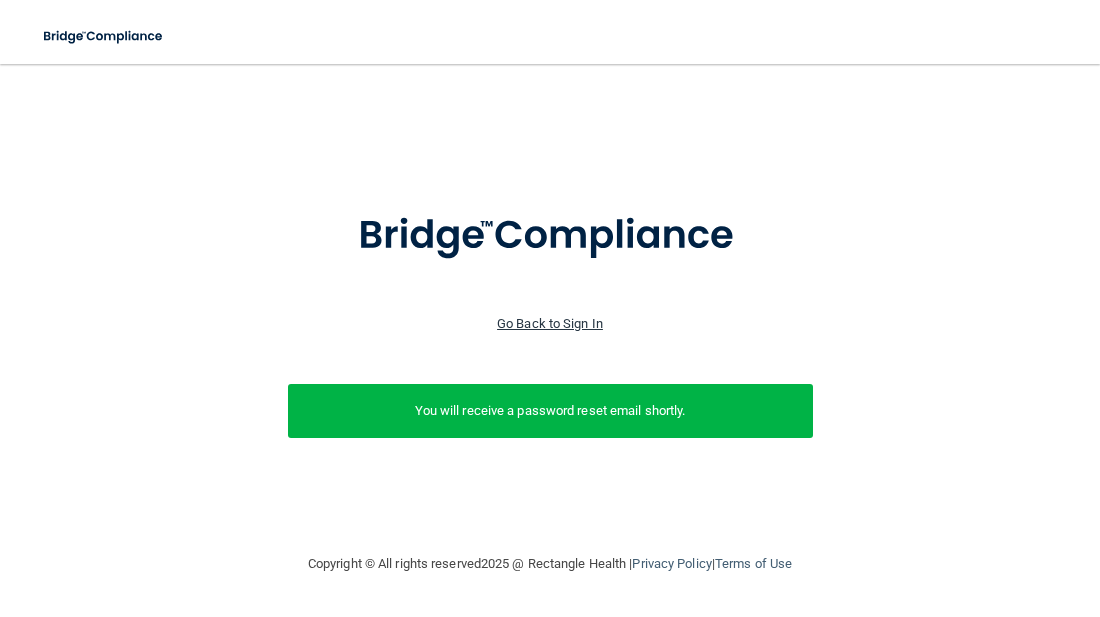 click on "Go Back to Sign In" at bounding box center [550, 323] 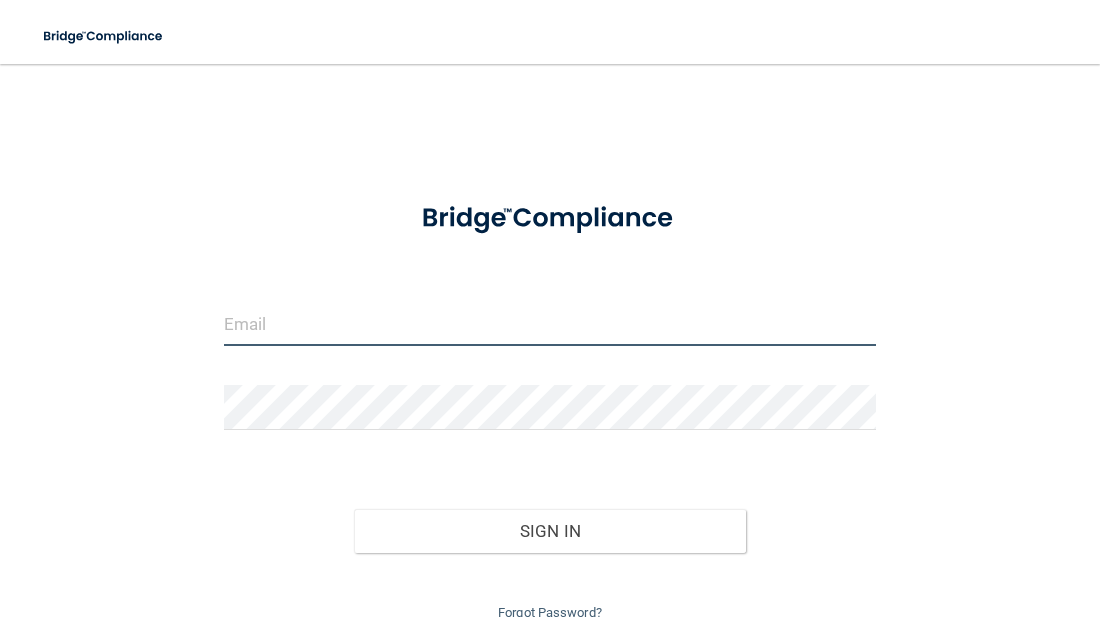 click at bounding box center [550, 323] 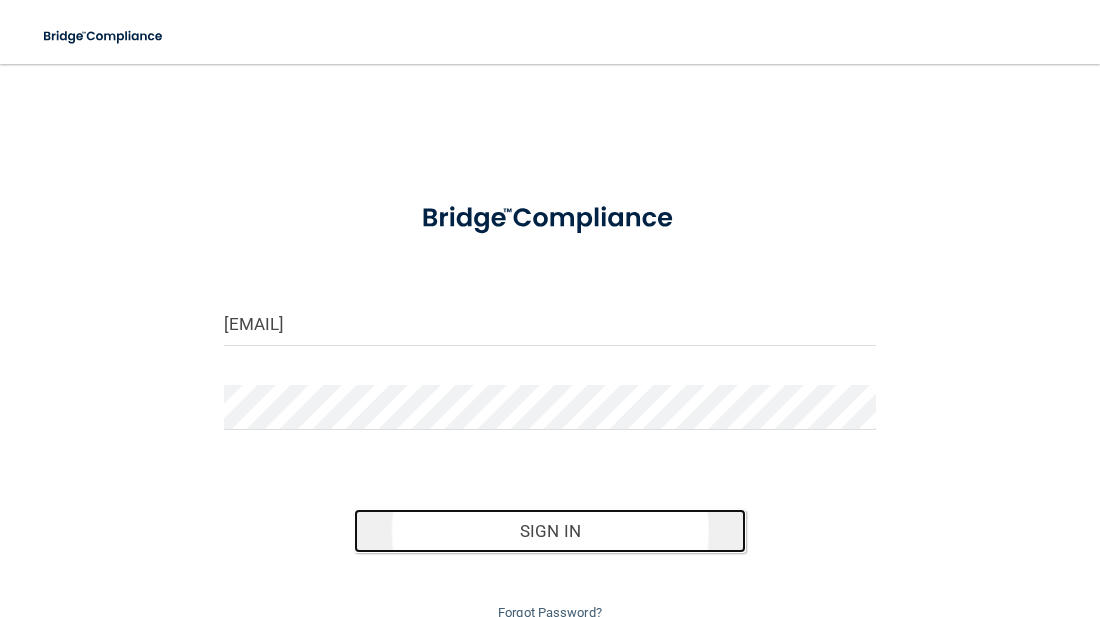 click on "Sign In" at bounding box center [550, 531] 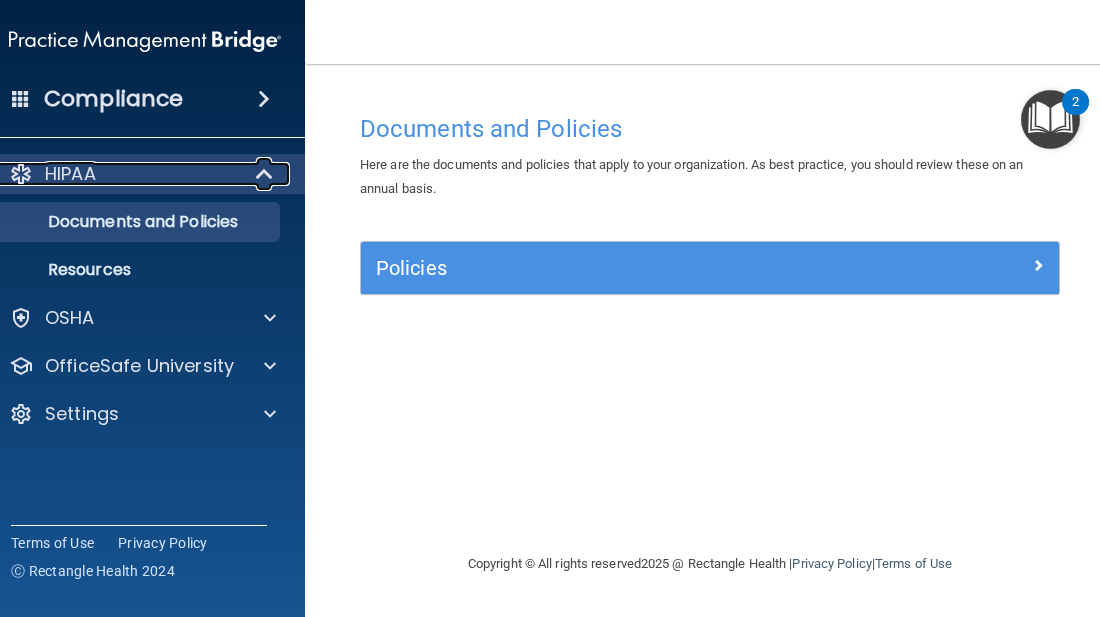 click at bounding box center [266, 174] 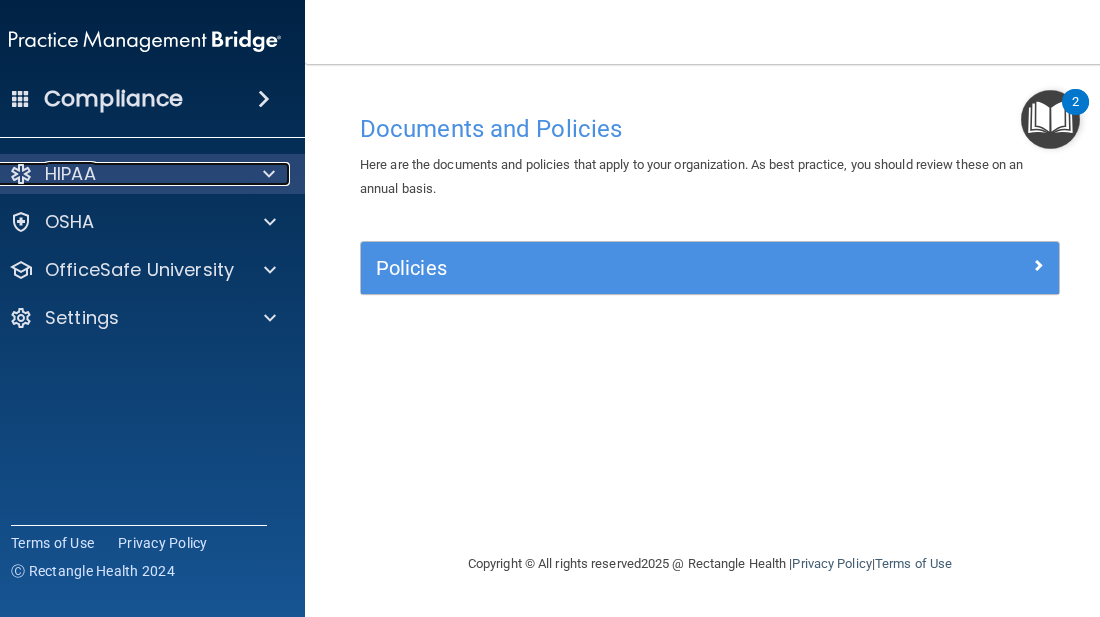 click on "HIPAA" at bounding box center (117, 174) 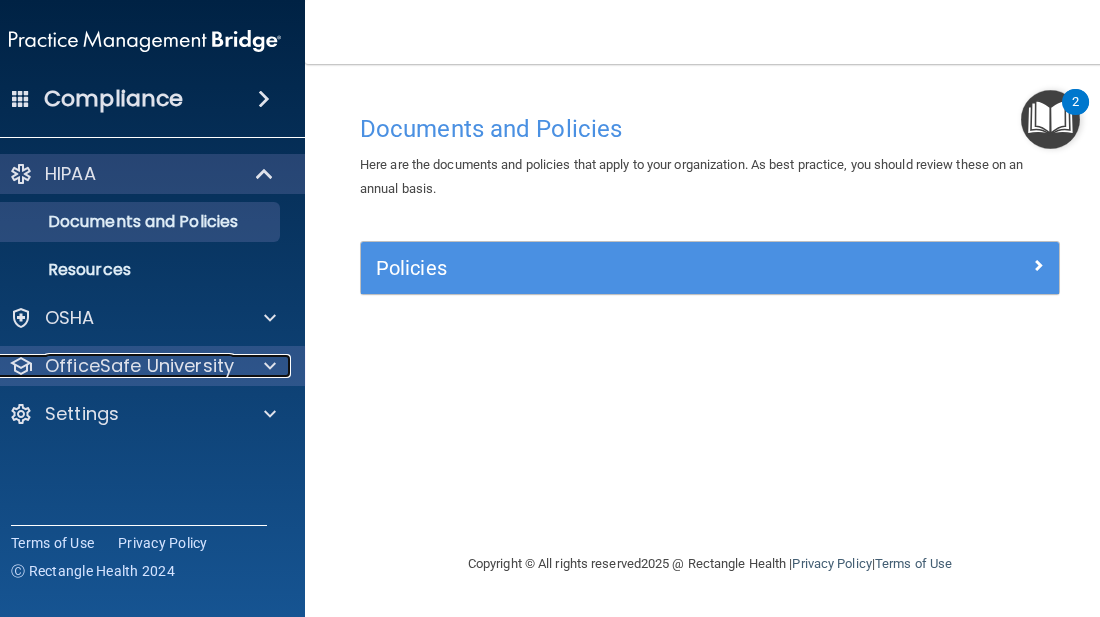 click on "OfficeSafe University" at bounding box center (139, 366) 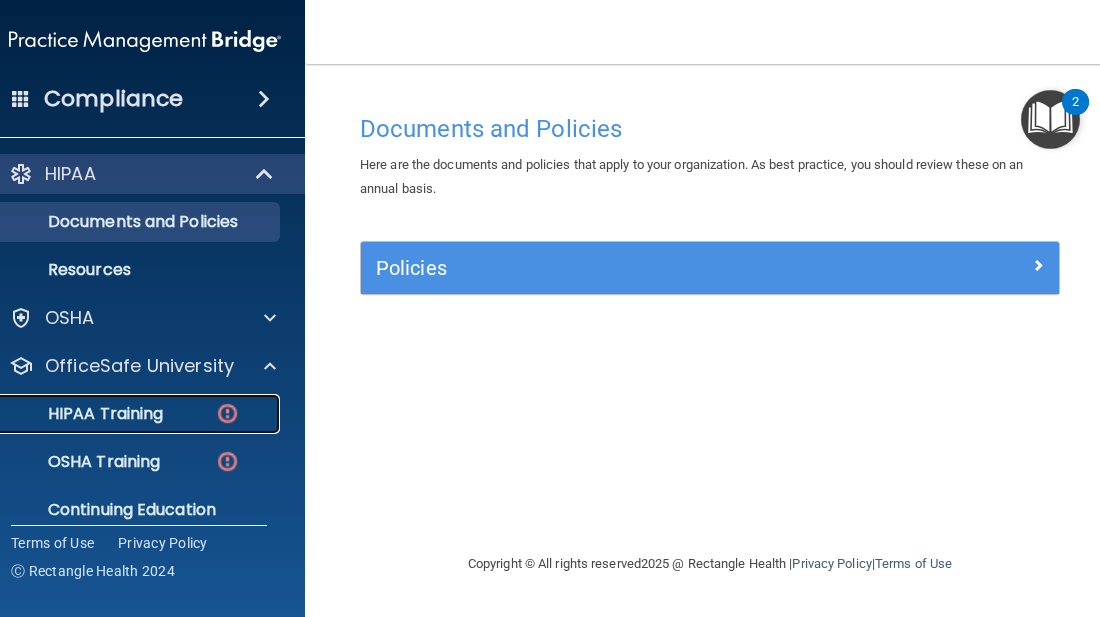 click on "HIPAA Training" at bounding box center (80, 414) 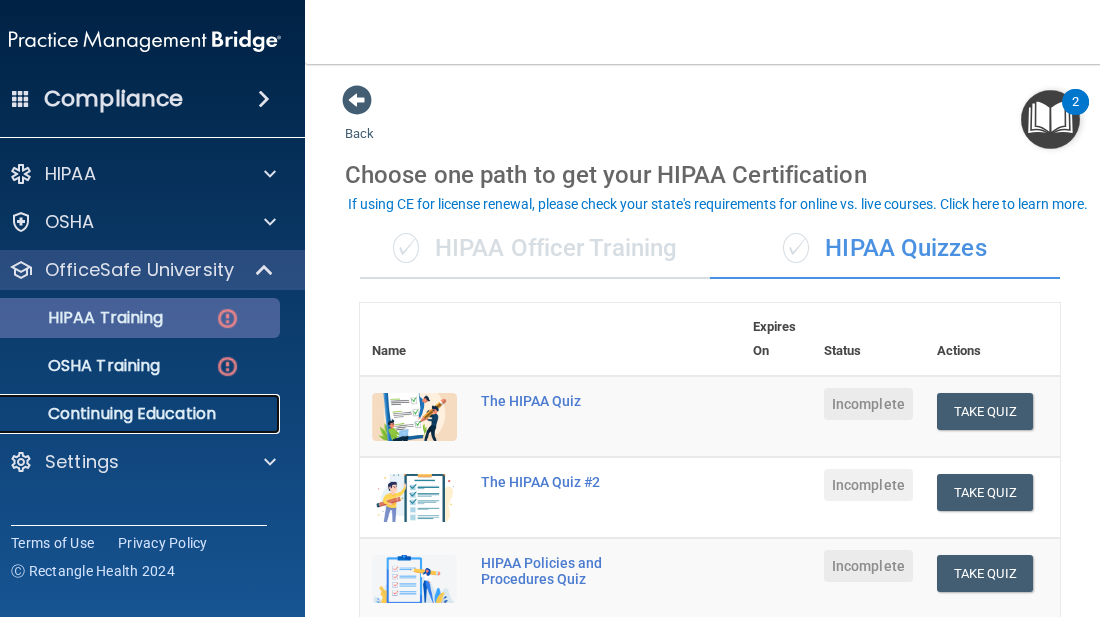 click on "Continuing Education" at bounding box center [134, 414] 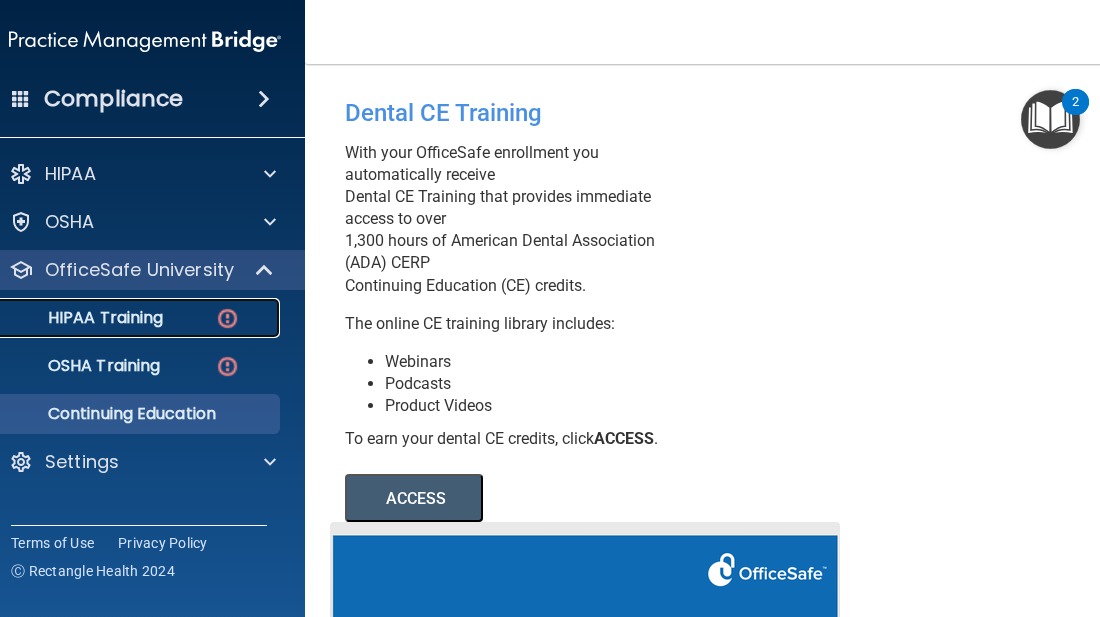 click on "HIPAA Training" at bounding box center (80, 318) 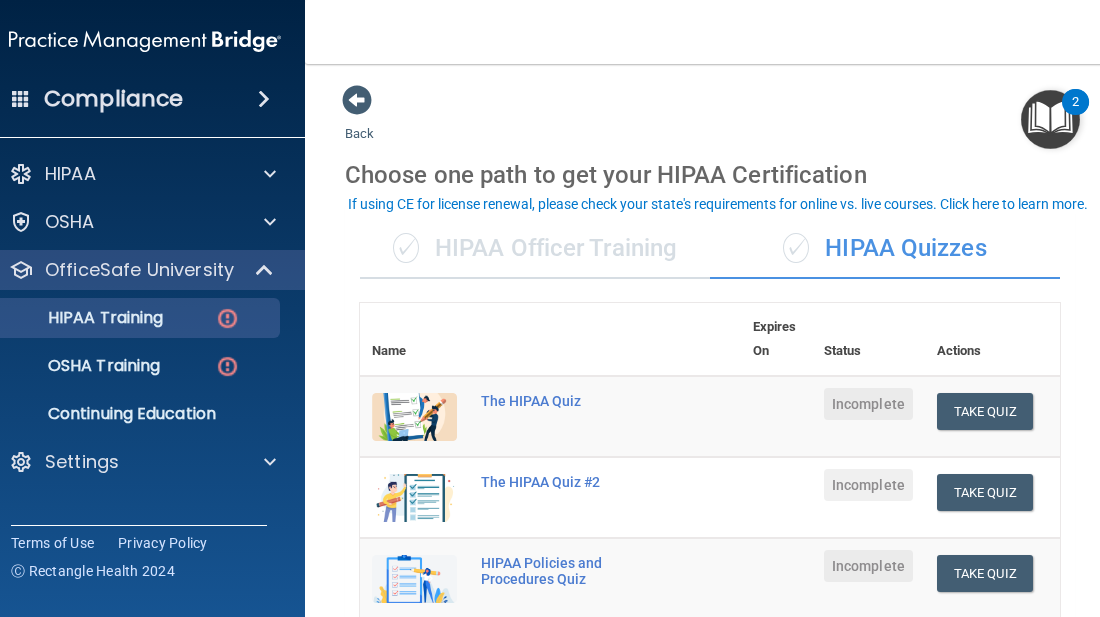 click on "✓   HIPAA Officer Training" at bounding box center (535, 249) 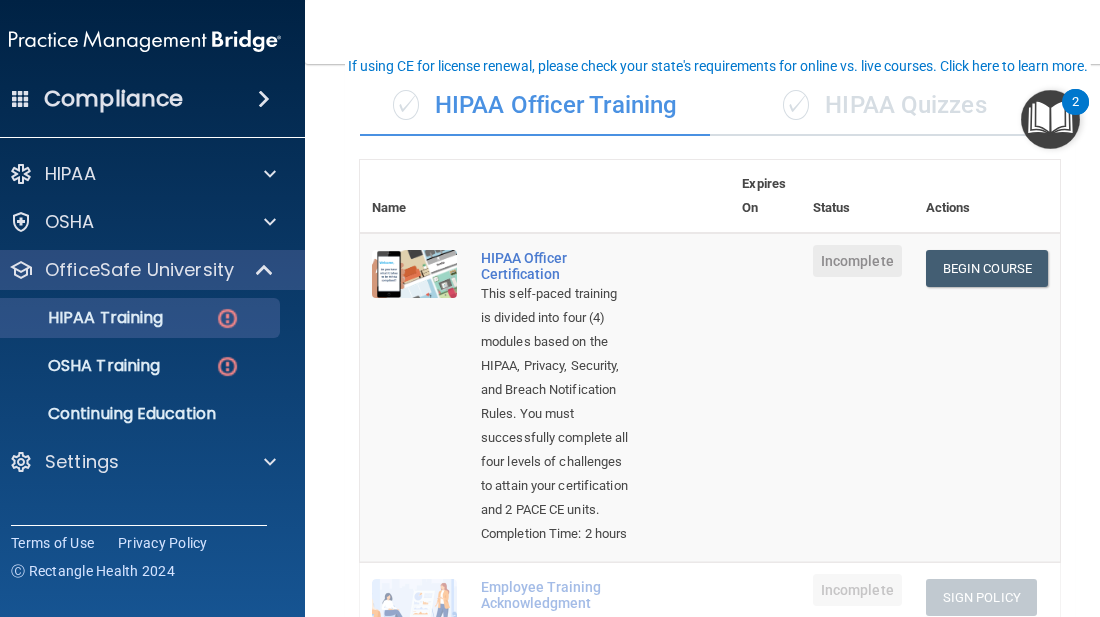 scroll, scrollTop: 138, scrollLeft: 0, axis: vertical 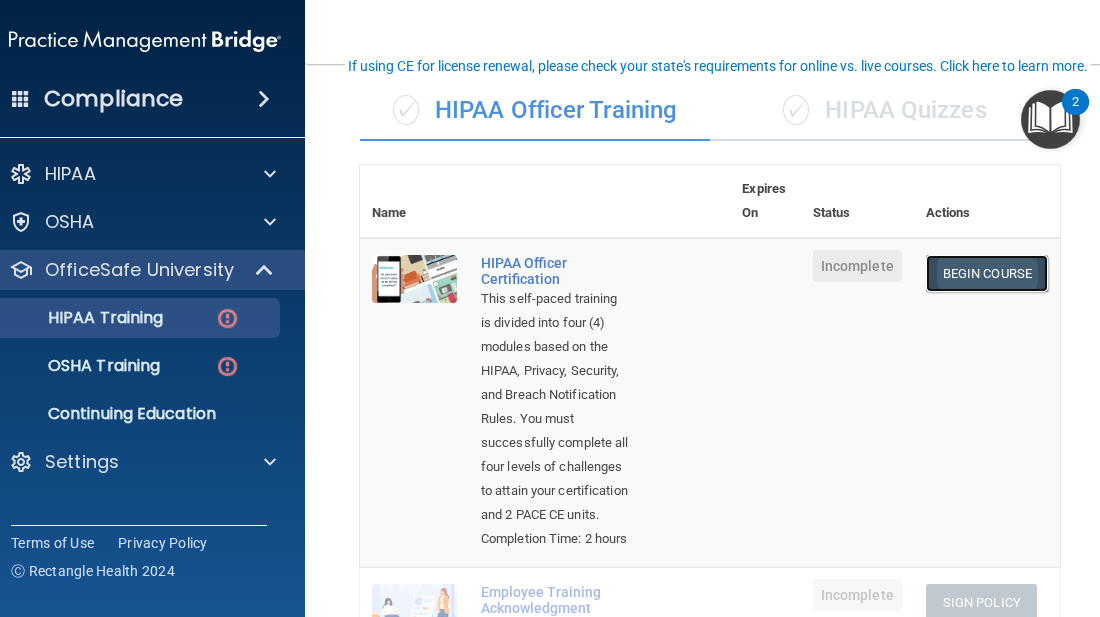 click on "Begin Course" at bounding box center (987, 273) 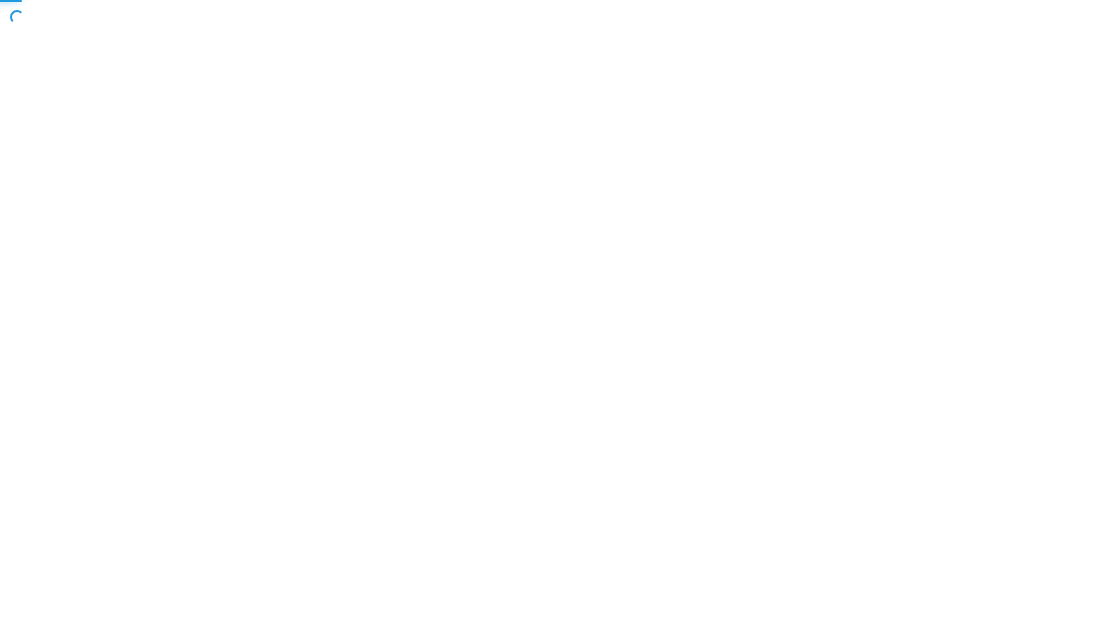scroll, scrollTop: 0, scrollLeft: 0, axis: both 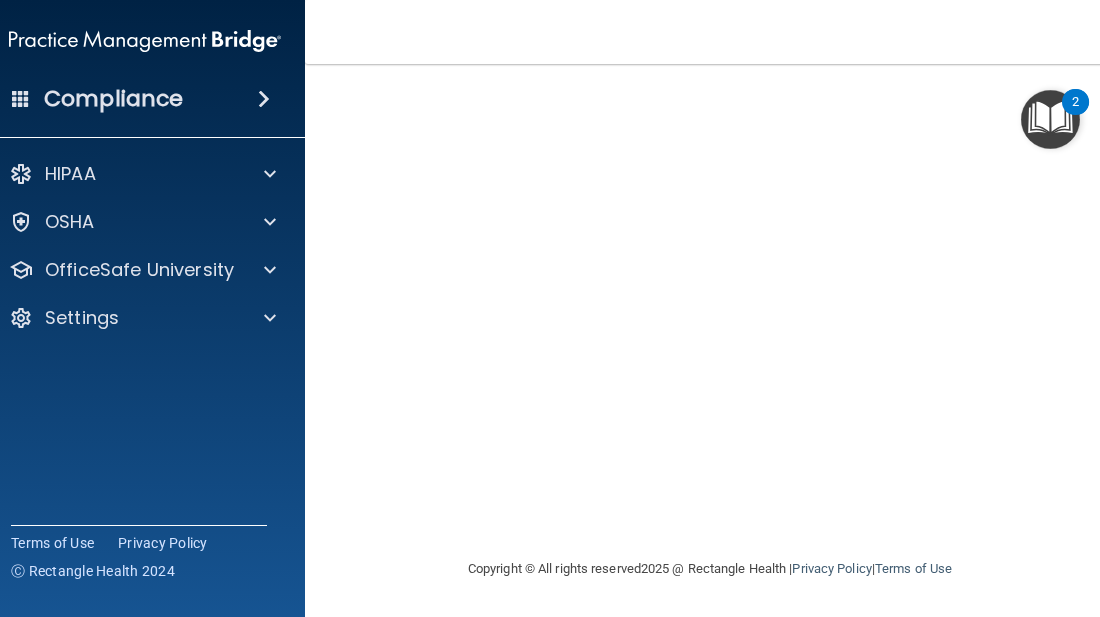 click on "Copyright © All rights reserved  2025 @ Rectangle Health |  Privacy Policy  |  Terms of Use" at bounding box center [710, 569] 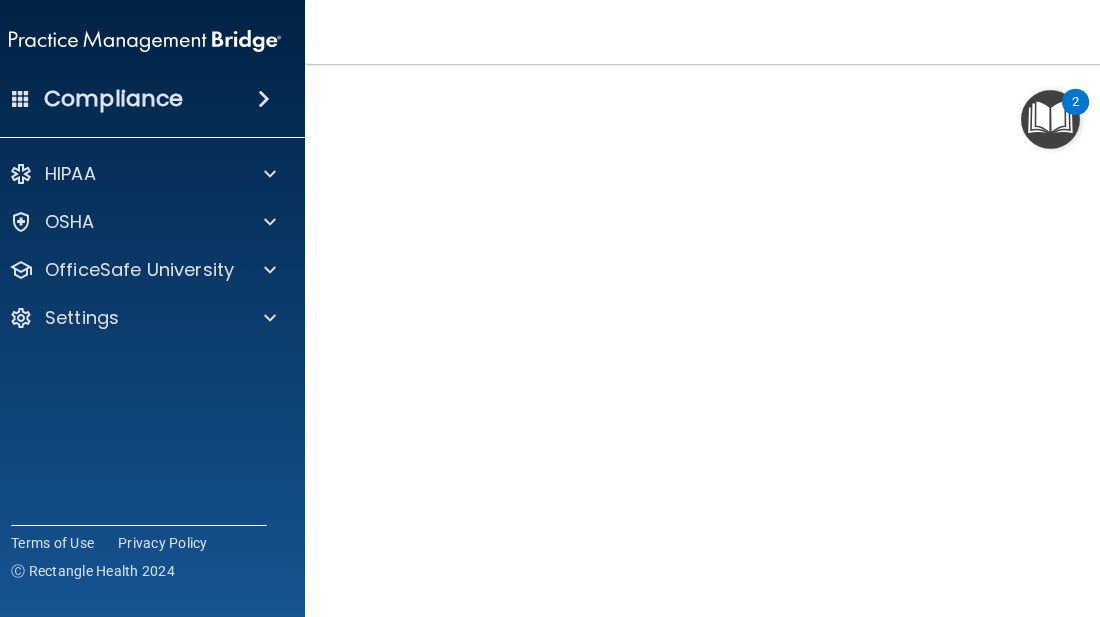 scroll, scrollTop: 274, scrollLeft: 0, axis: vertical 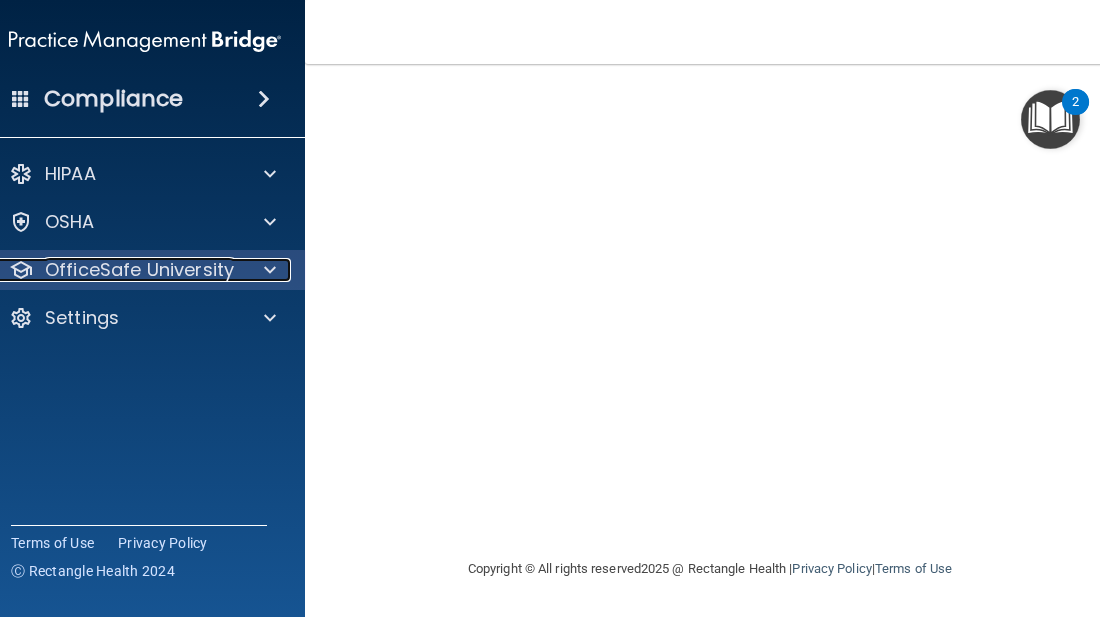 click on "OfficeSafe University" at bounding box center [139, 270] 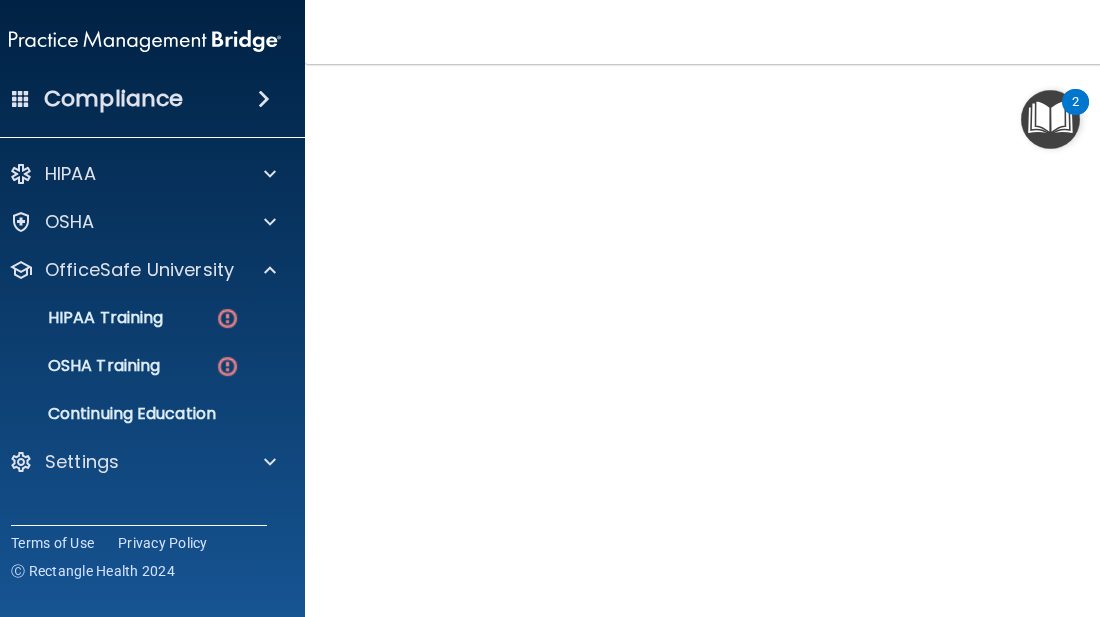 scroll, scrollTop: 274, scrollLeft: 0, axis: vertical 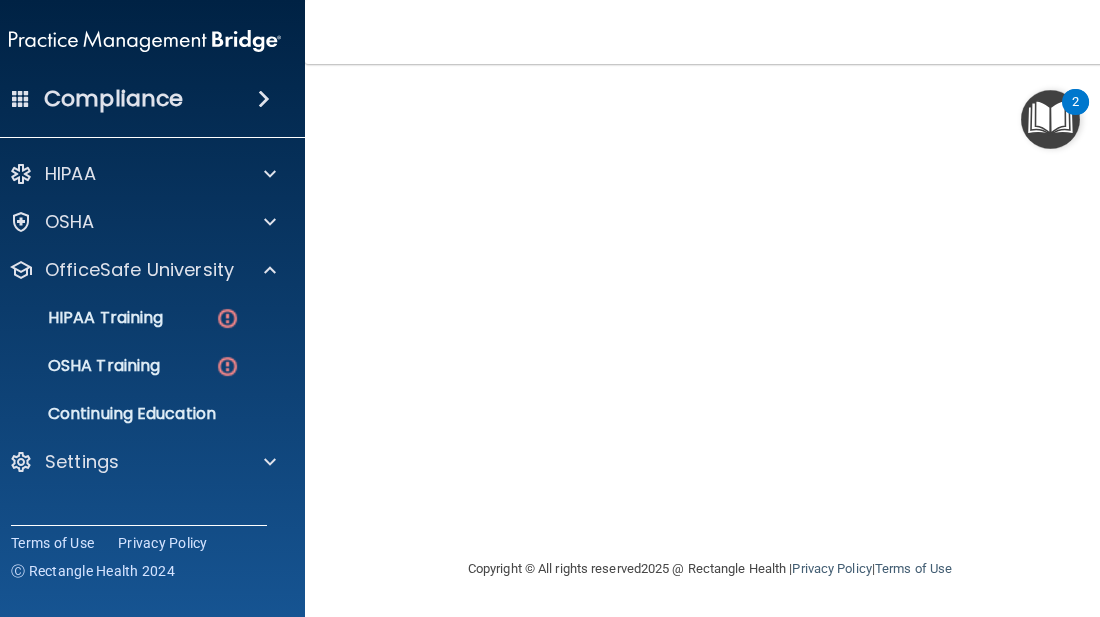 click on "Copyright © All rights reserved  2025 @ Rectangle Health |  Privacy Policy  |  Terms of Use" at bounding box center (710, 569) 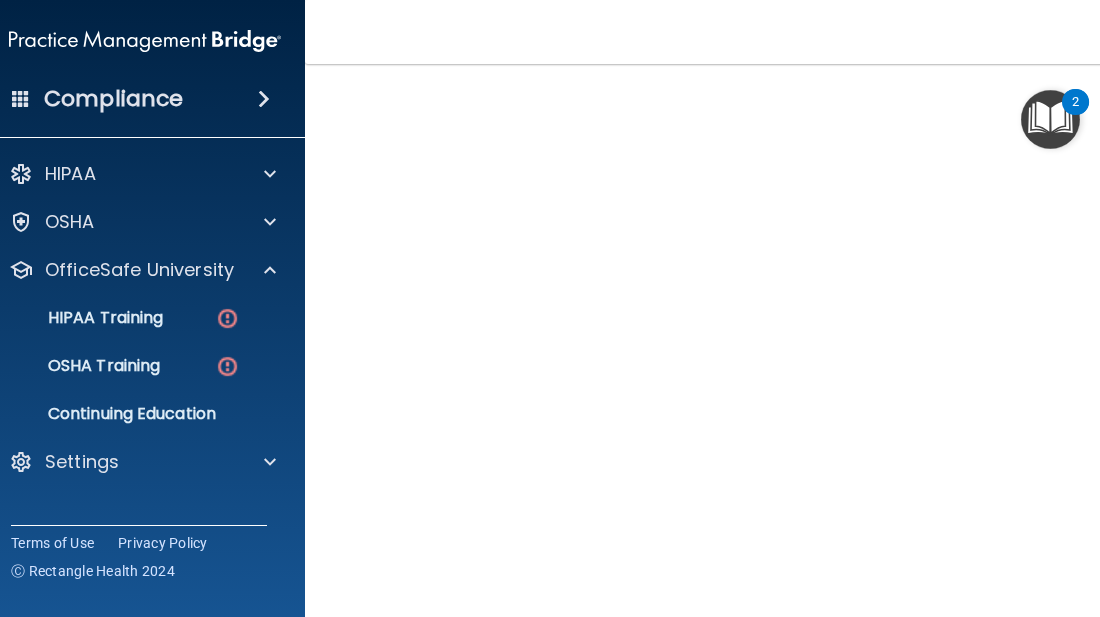 scroll, scrollTop: 274, scrollLeft: 0, axis: vertical 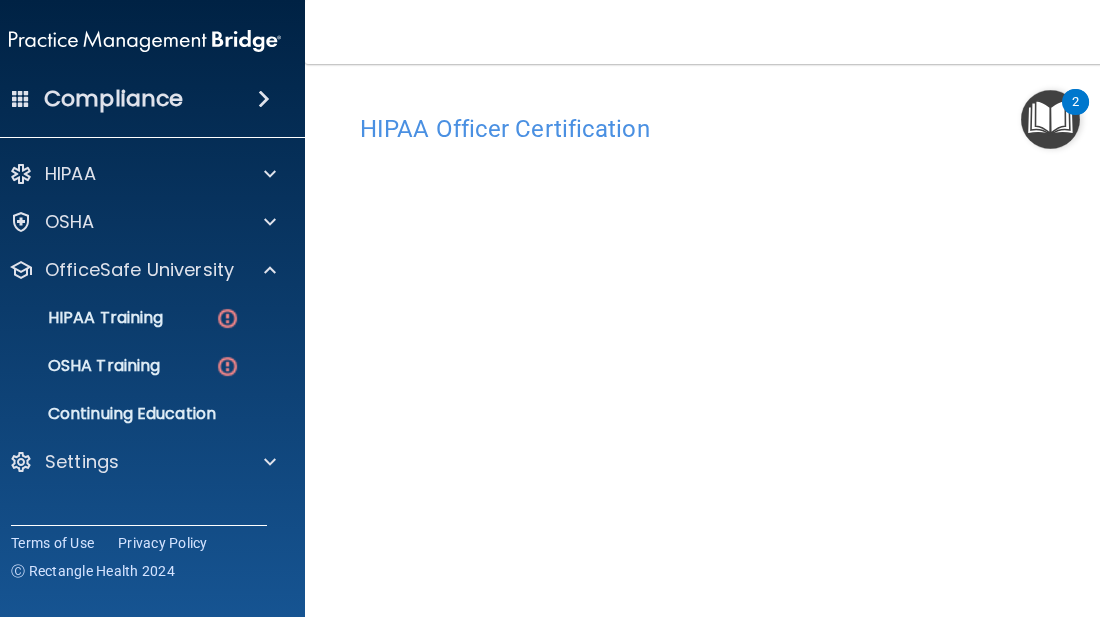 click on "Toggle navigation                                                                                                     Denose Jeffries   denise.r.jeffries68@gmail.com                            Manage My Enterprise              ADAC Management Group     Manage My Location" at bounding box center [710, 32] 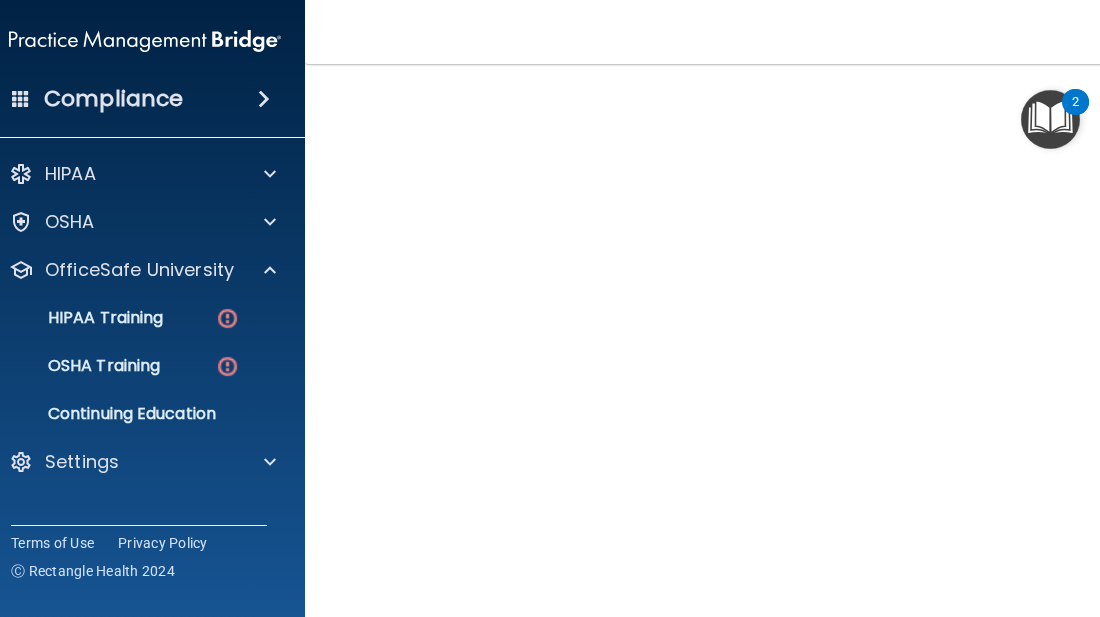 scroll, scrollTop: 220, scrollLeft: 0, axis: vertical 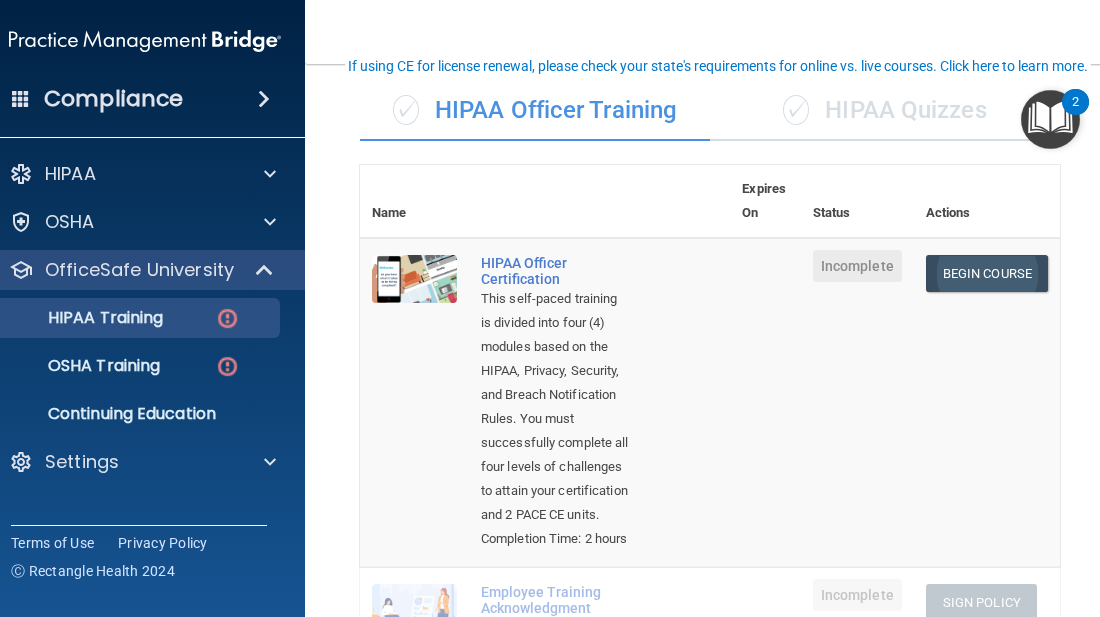 click on "Begin Course" at bounding box center [987, 273] 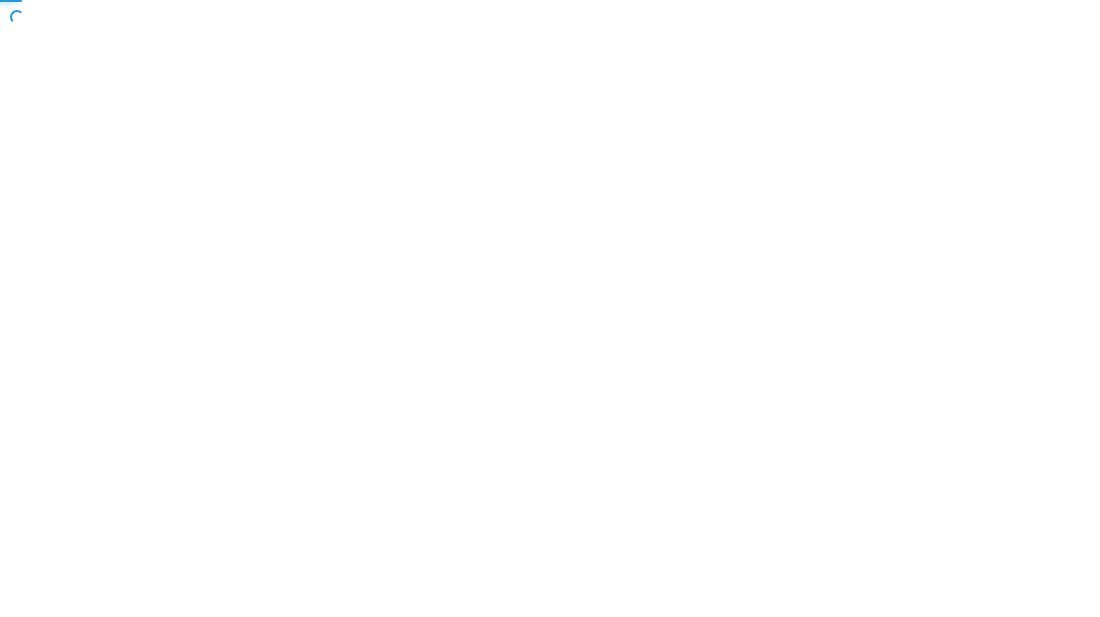 scroll, scrollTop: 0, scrollLeft: 0, axis: both 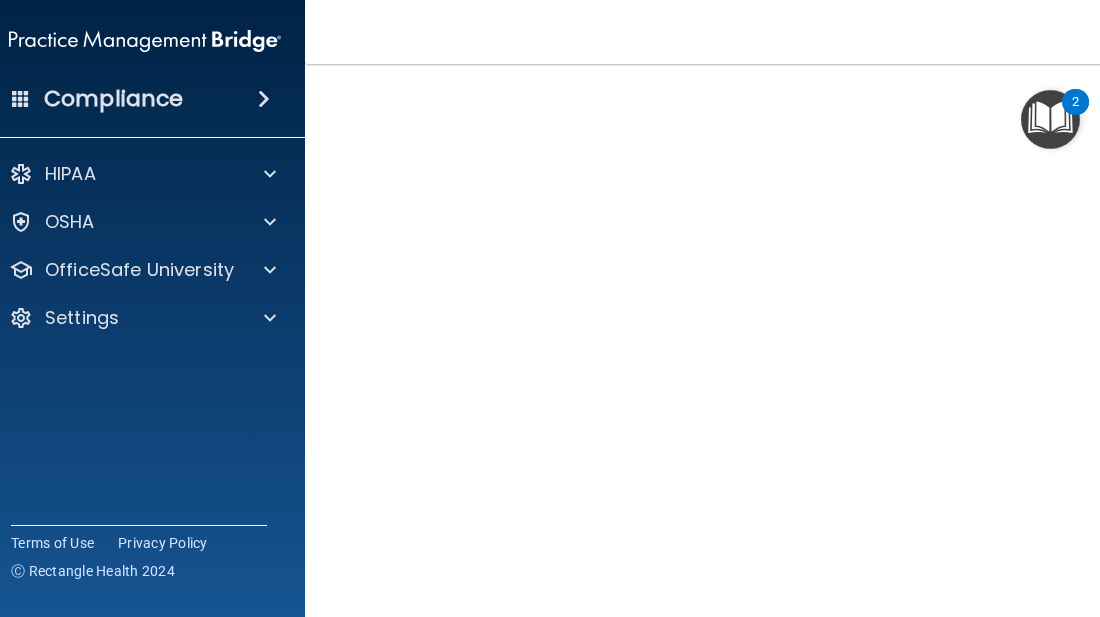 click at bounding box center [1050, 119] 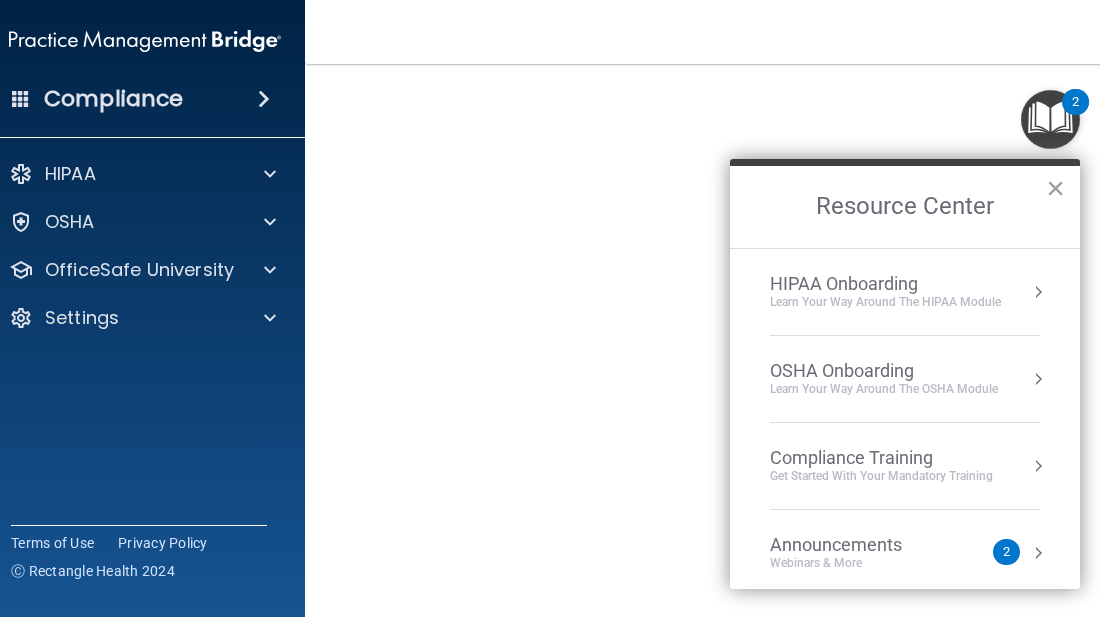 click at bounding box center [1050, 119] 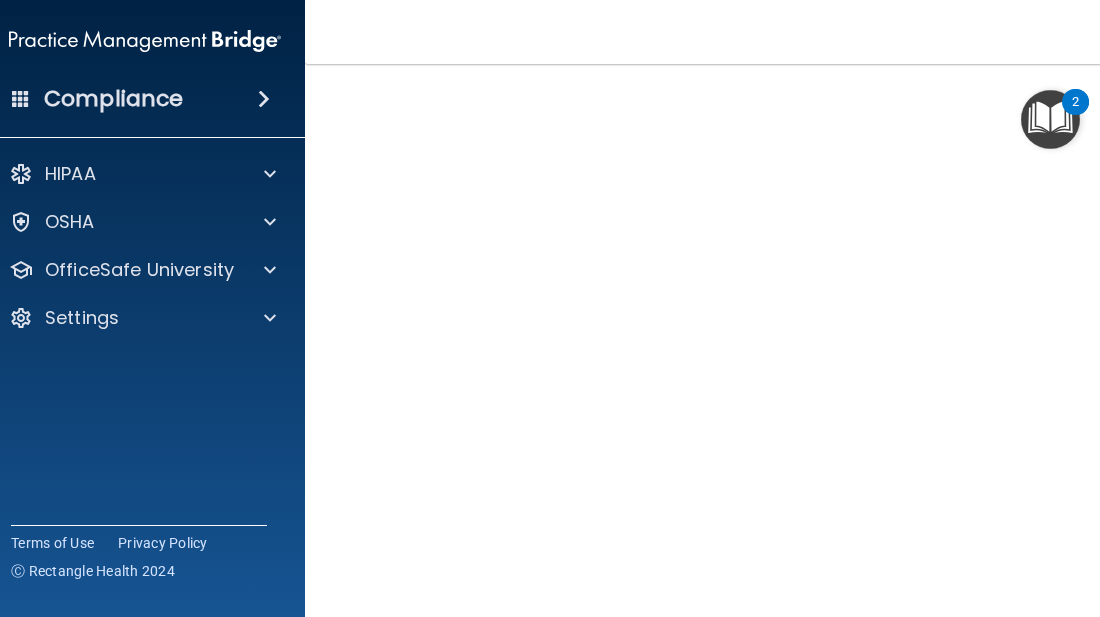 click at bounding box center [1050, 119] 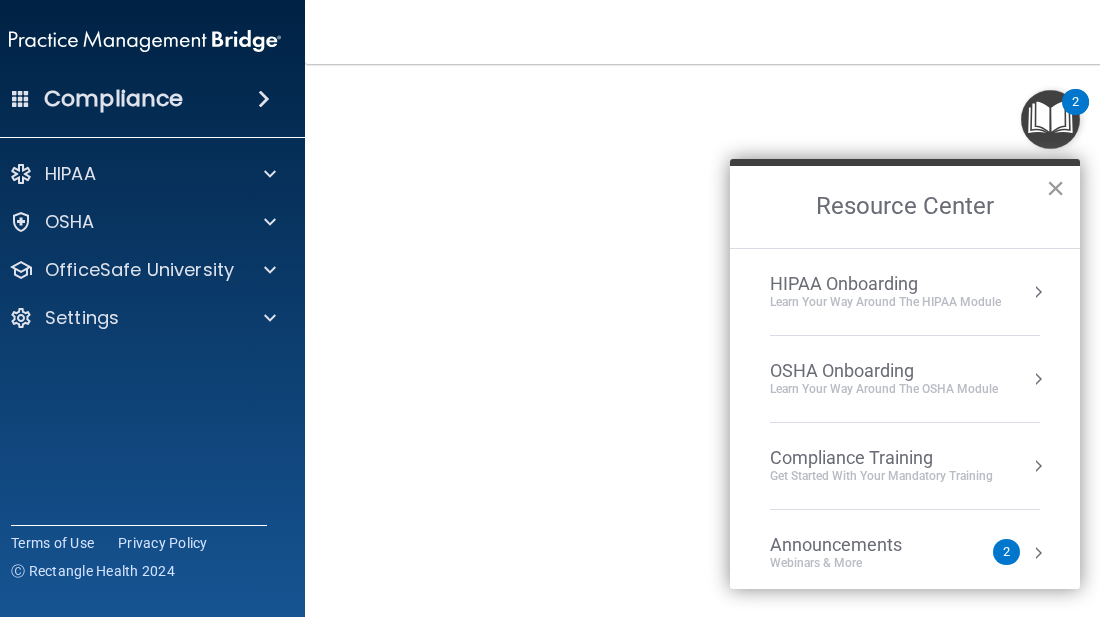 click on "×" at bounding box center (1055, 188) 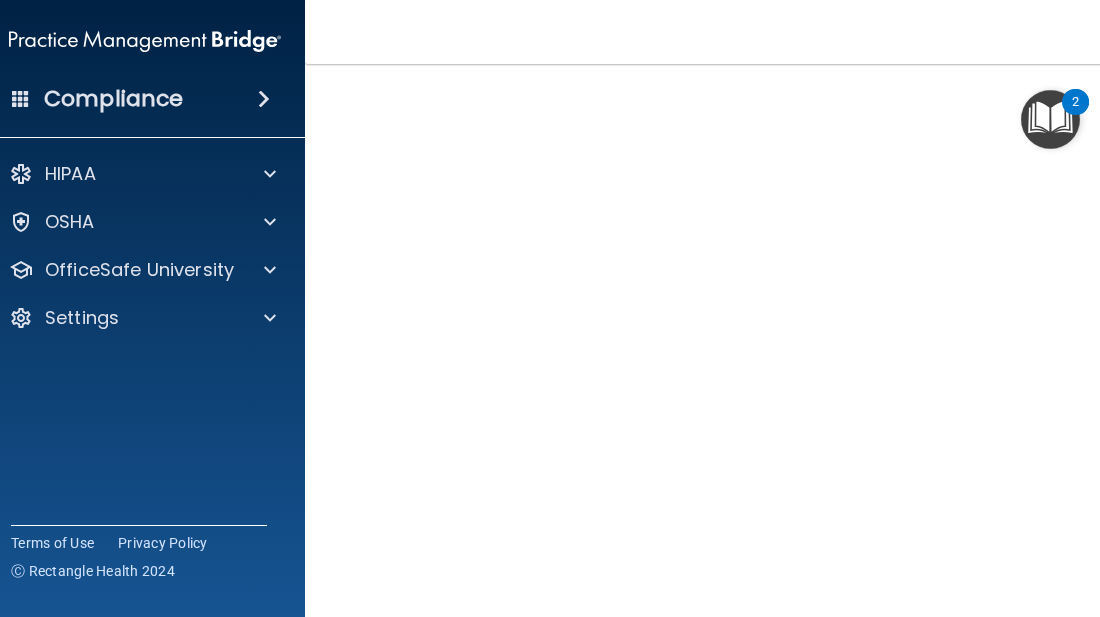scroll, scrollTop: 0, scrollLeft: 0, axis: both 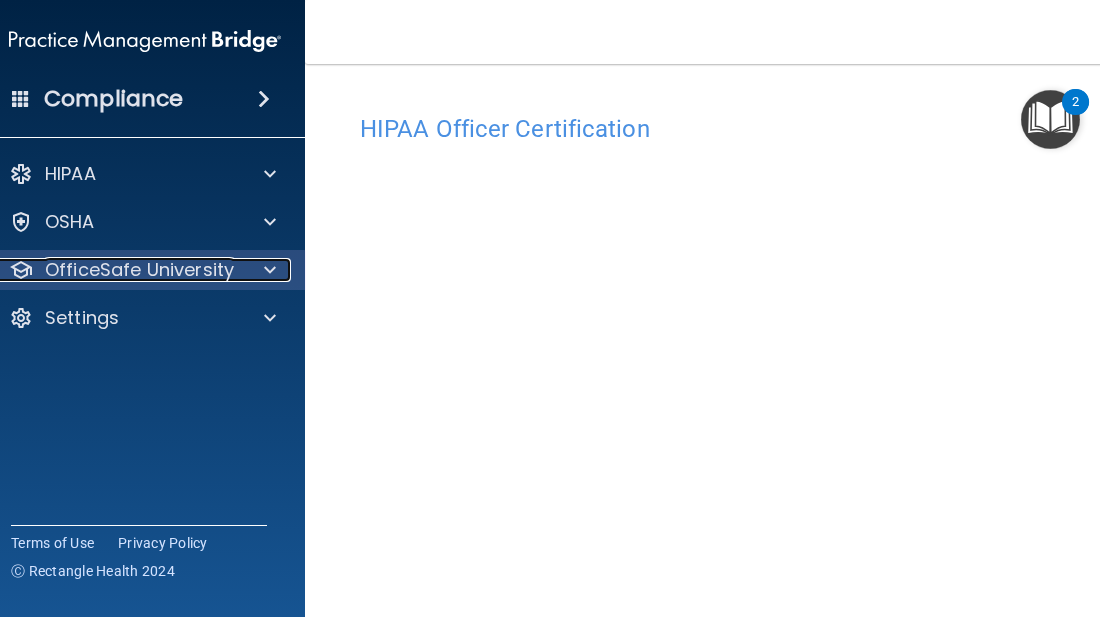 click on "OfficeSafe University" at bounding box center (139, 270) 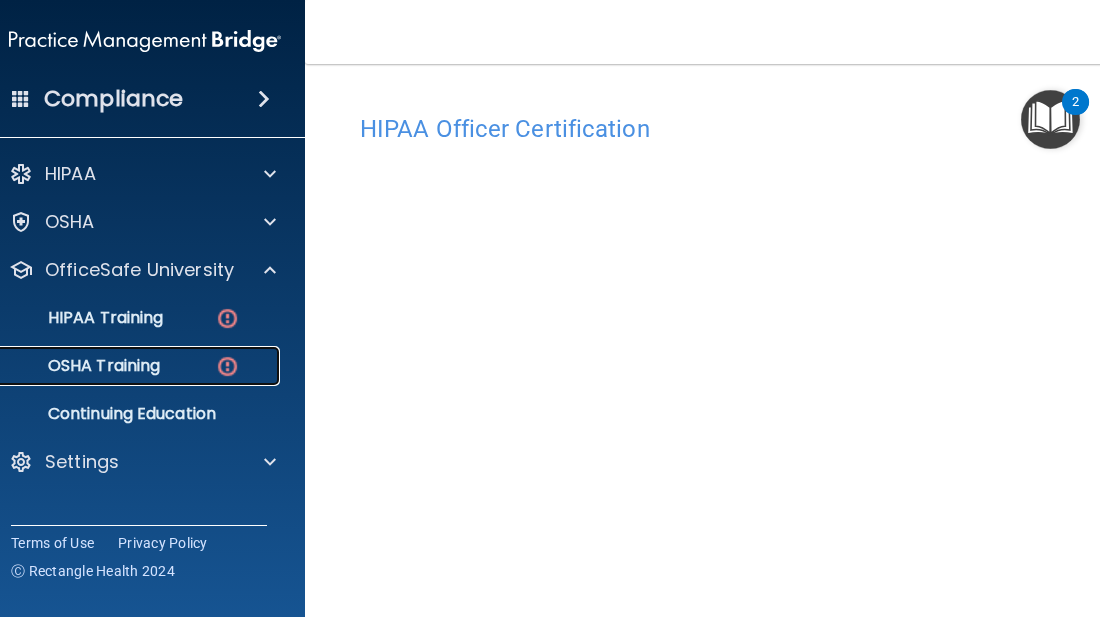 click on "OSHA Training" at bounding box center [79, 366] 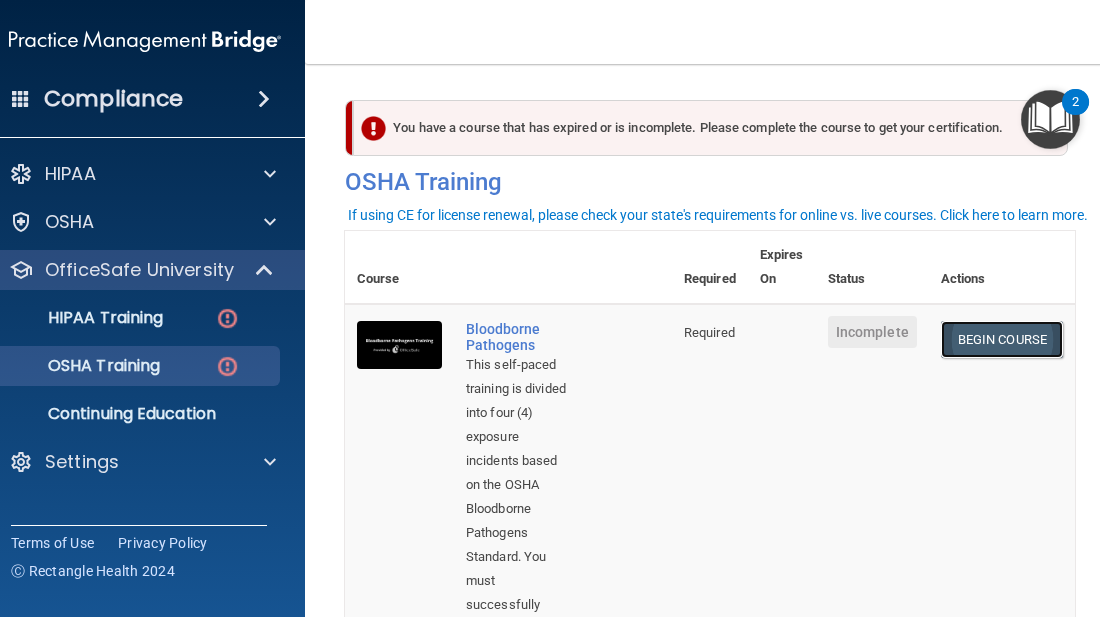 click on "Begin Course" at bounding box center (1002, 339) 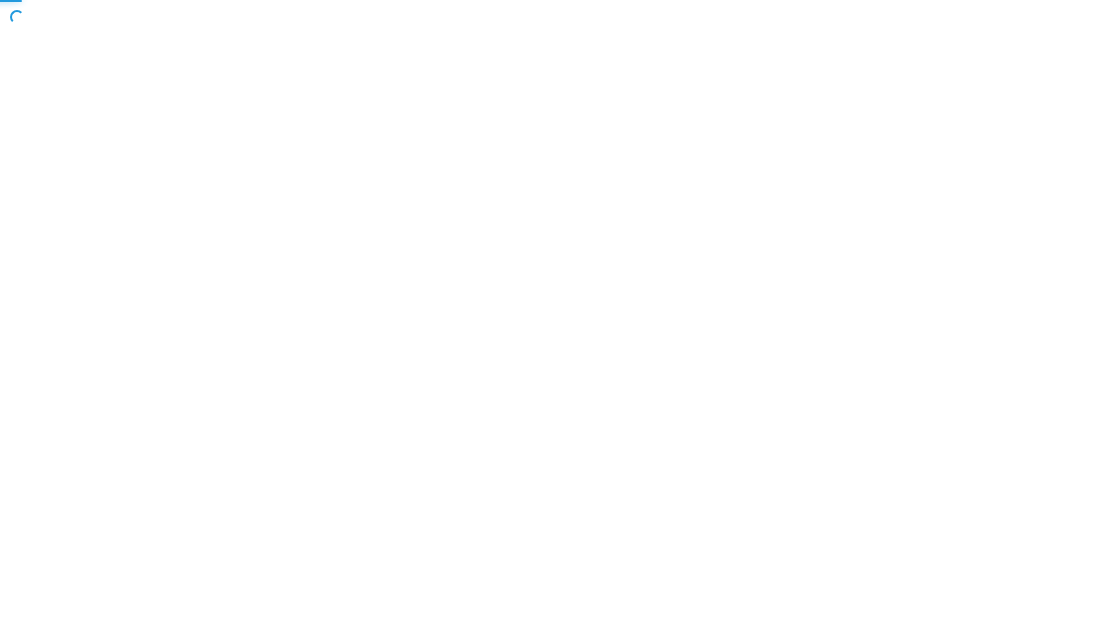 scroll, scrollTop: 0, scrollLeft: 0, axis: both 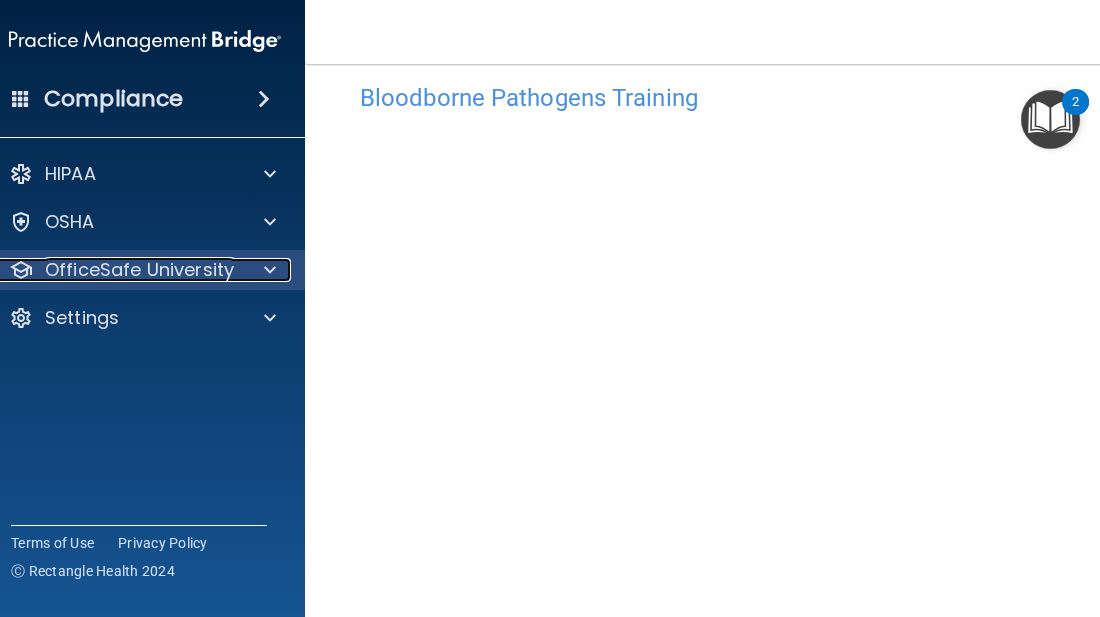 click on "OfficeSafe University" at bounding box center (118, 270) 